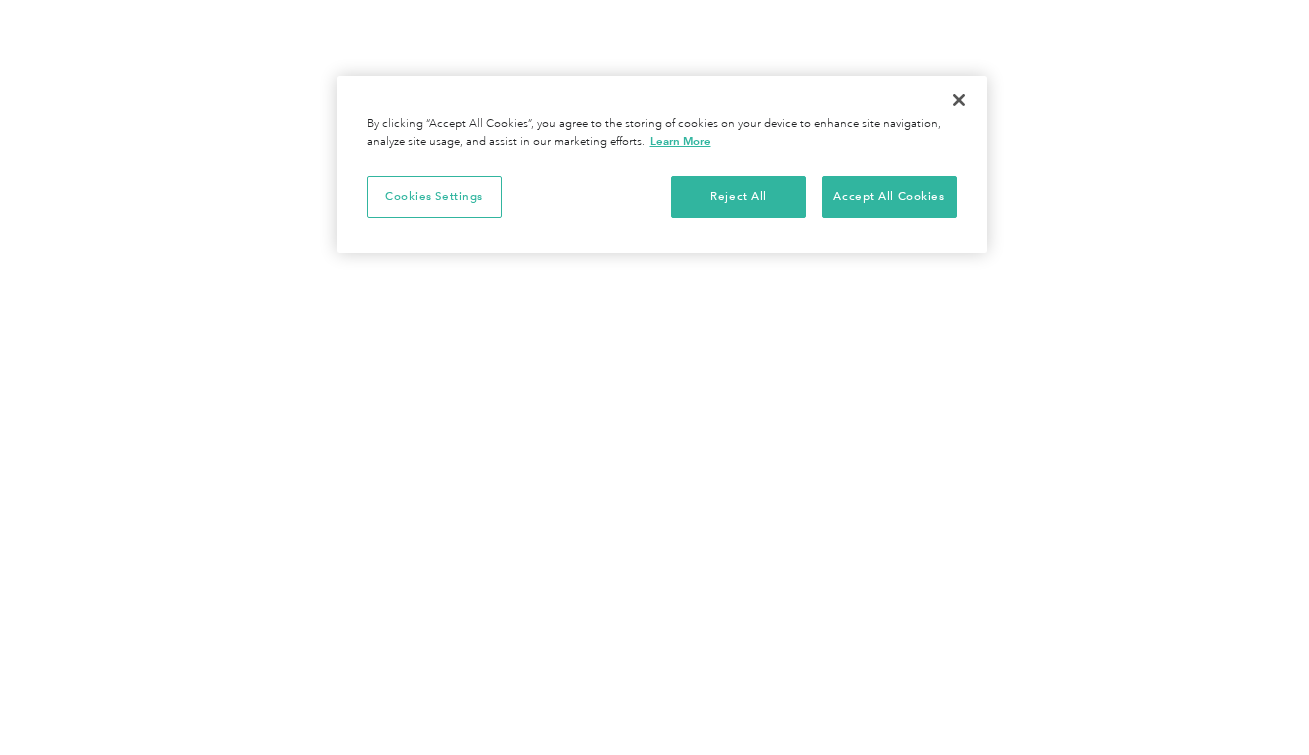 scroll, scrollTop: 0, scrollLeft: 0, axis: both 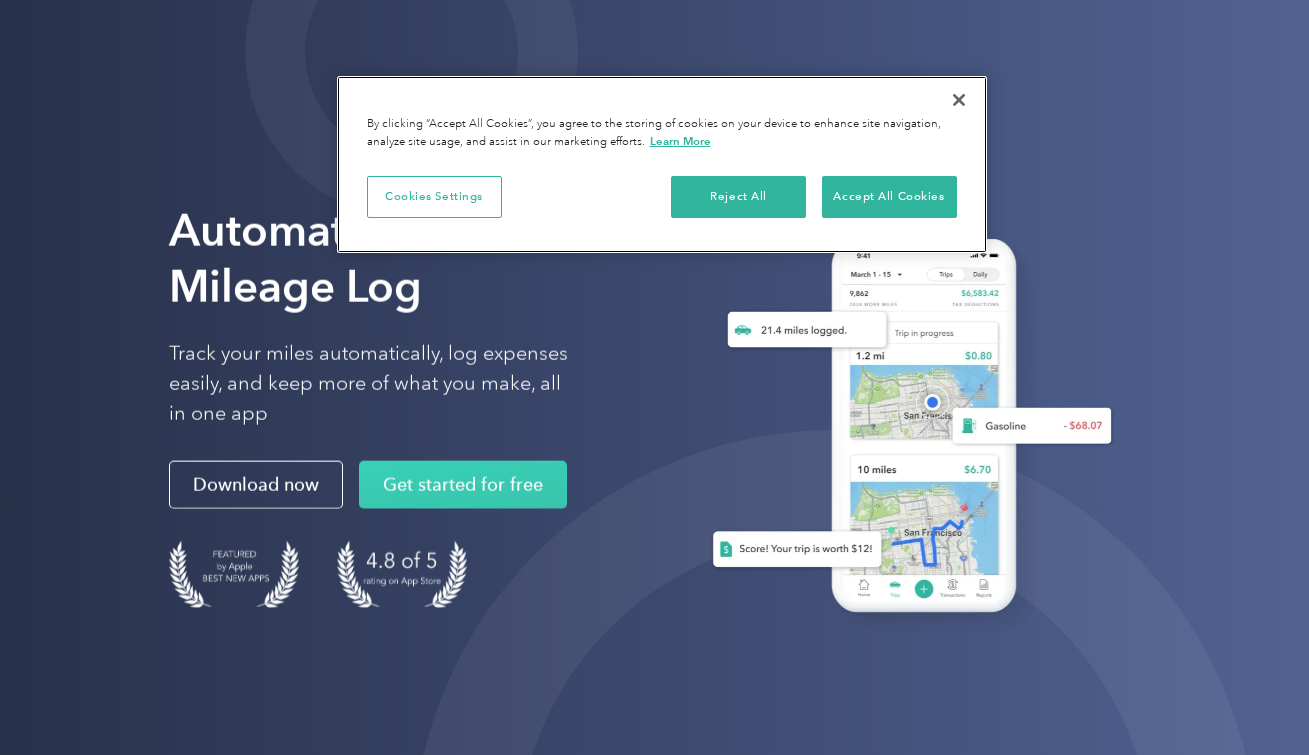 click at bounding box center [959, 100] 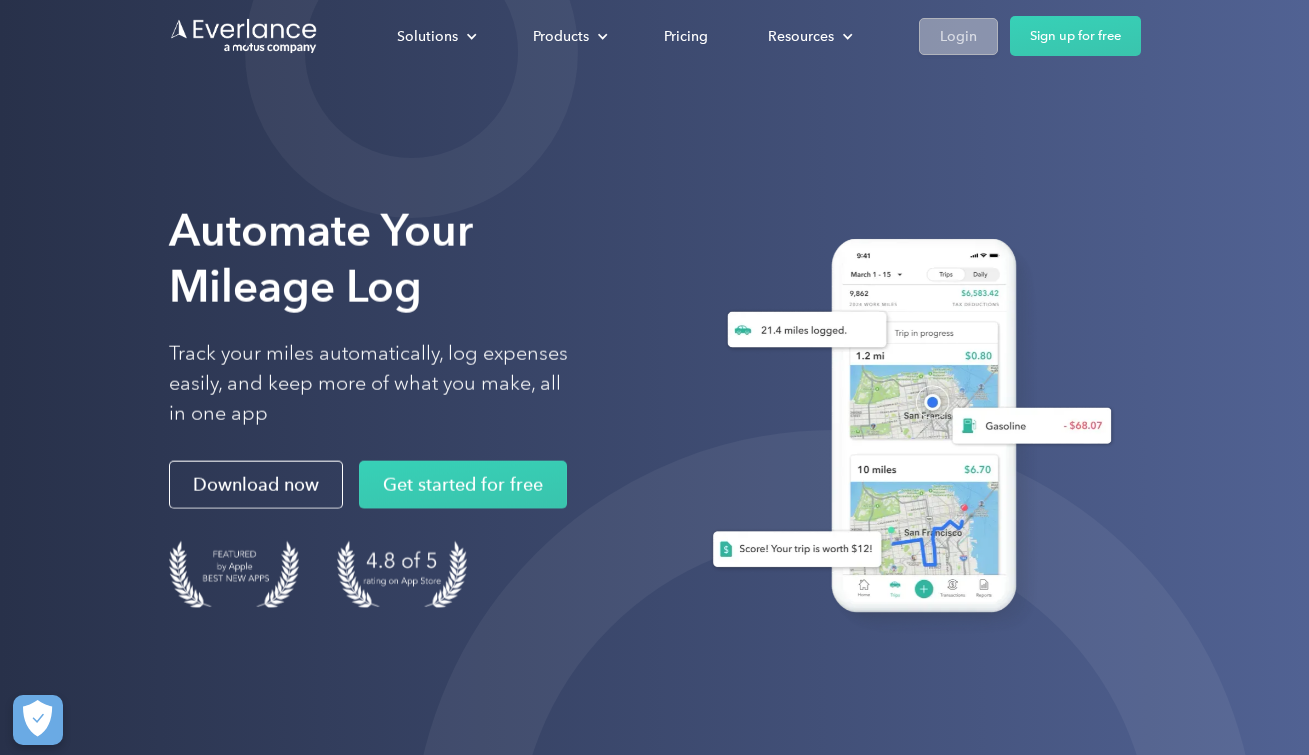 click on "Login" at bounding box center [958, 36] 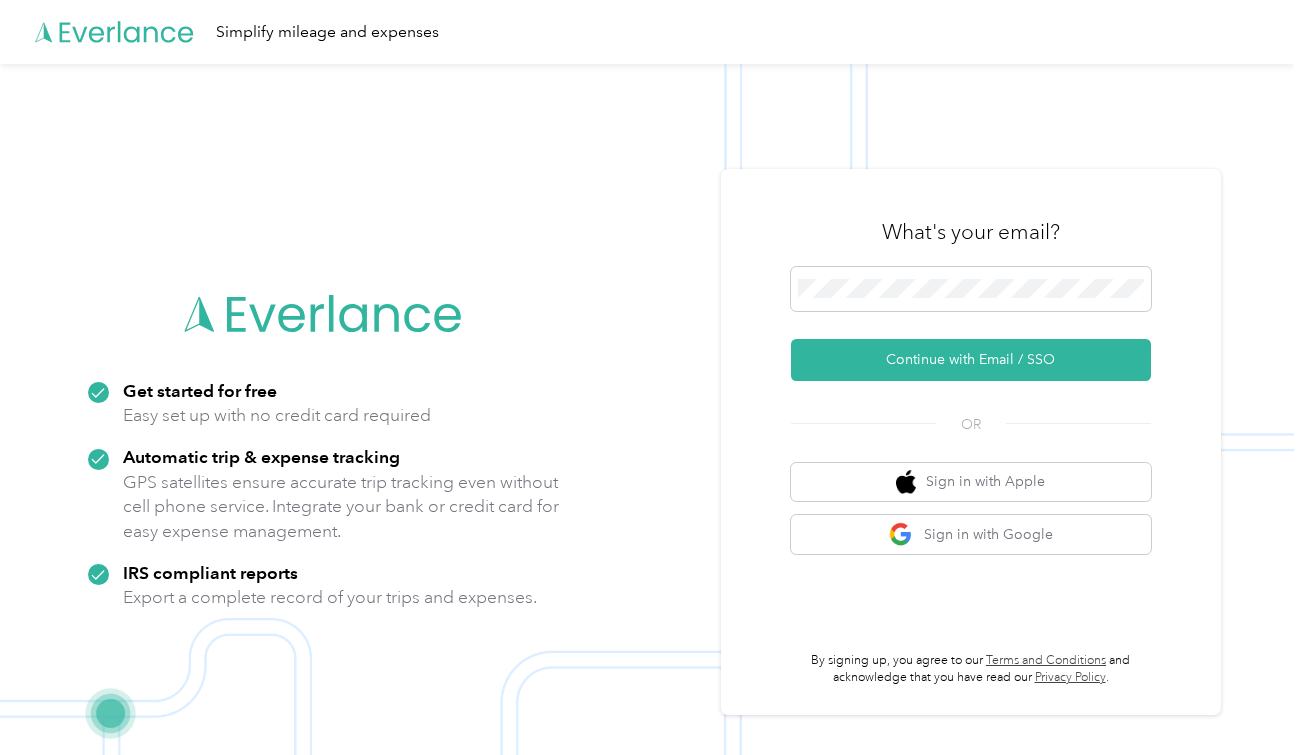 scroll, scrollTop: 0, scrollLeft: 0, axis: both 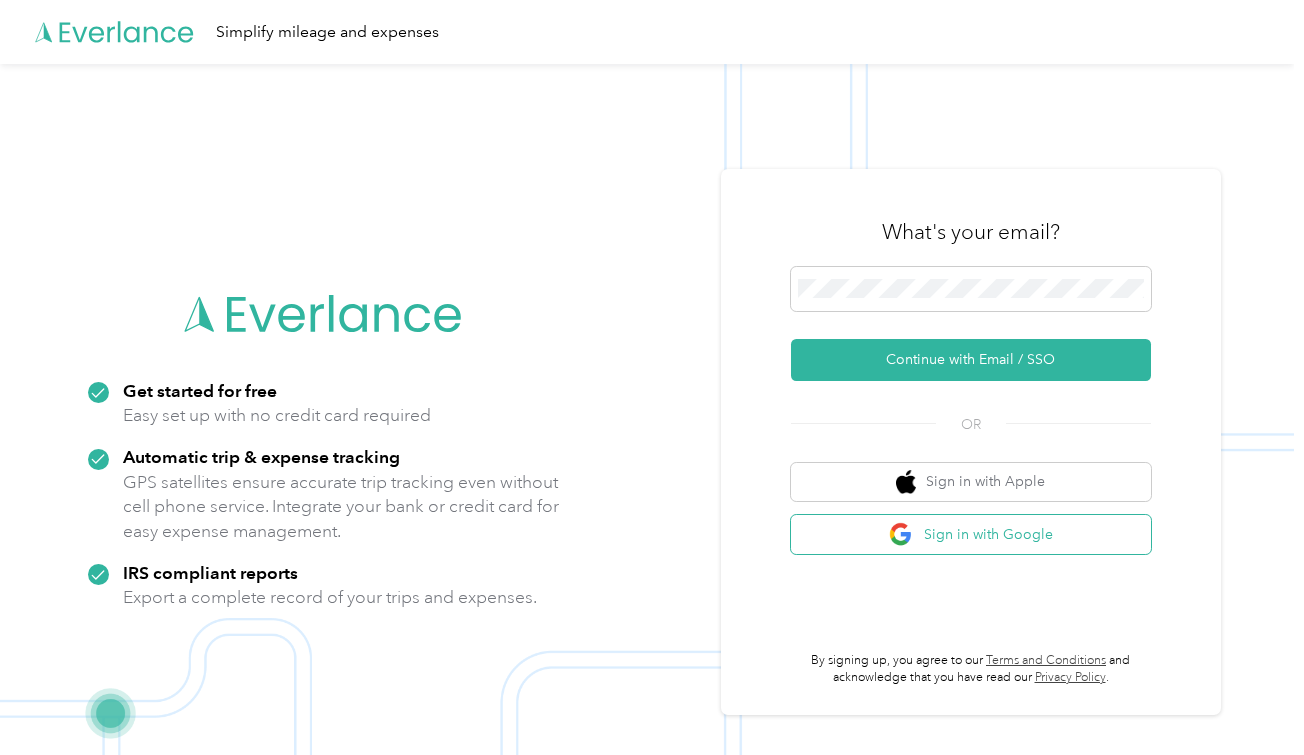 click on "Sign in with Google" at bounding box center [971, 534] 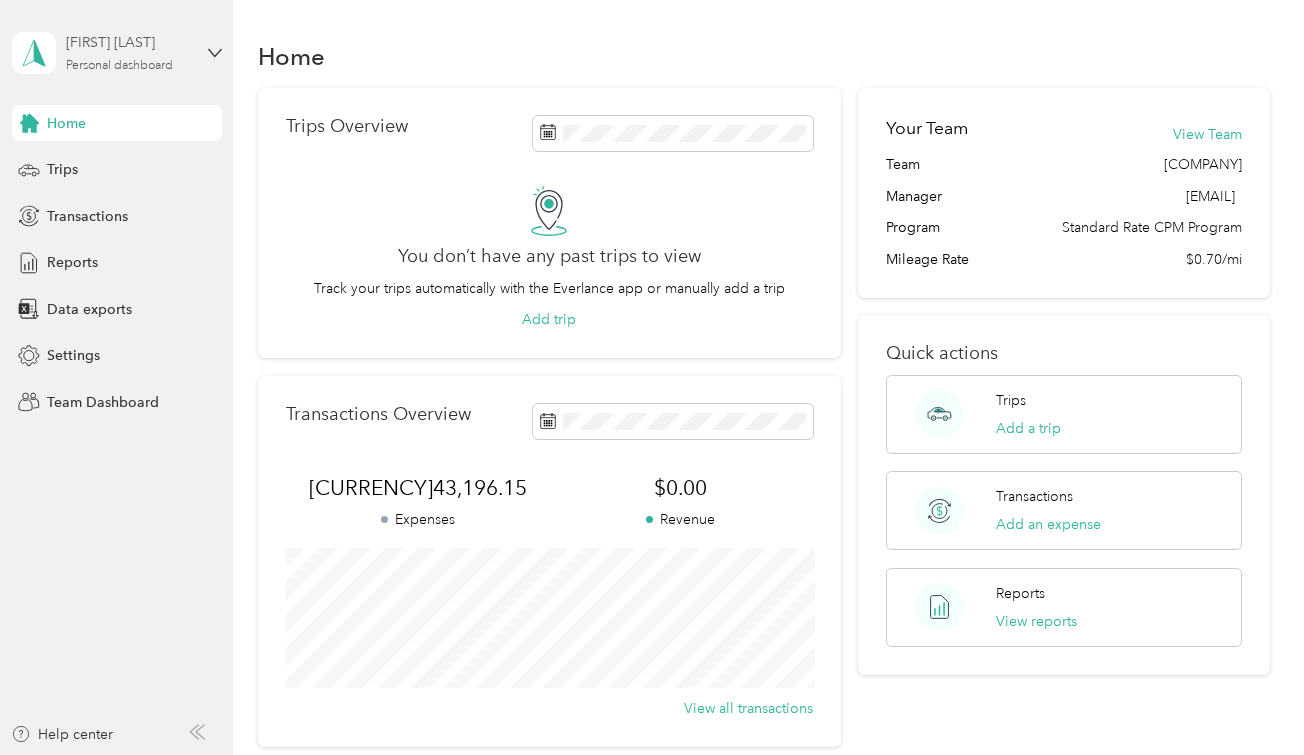 click on "Personal dashboard" at bounding box center [119, 66] 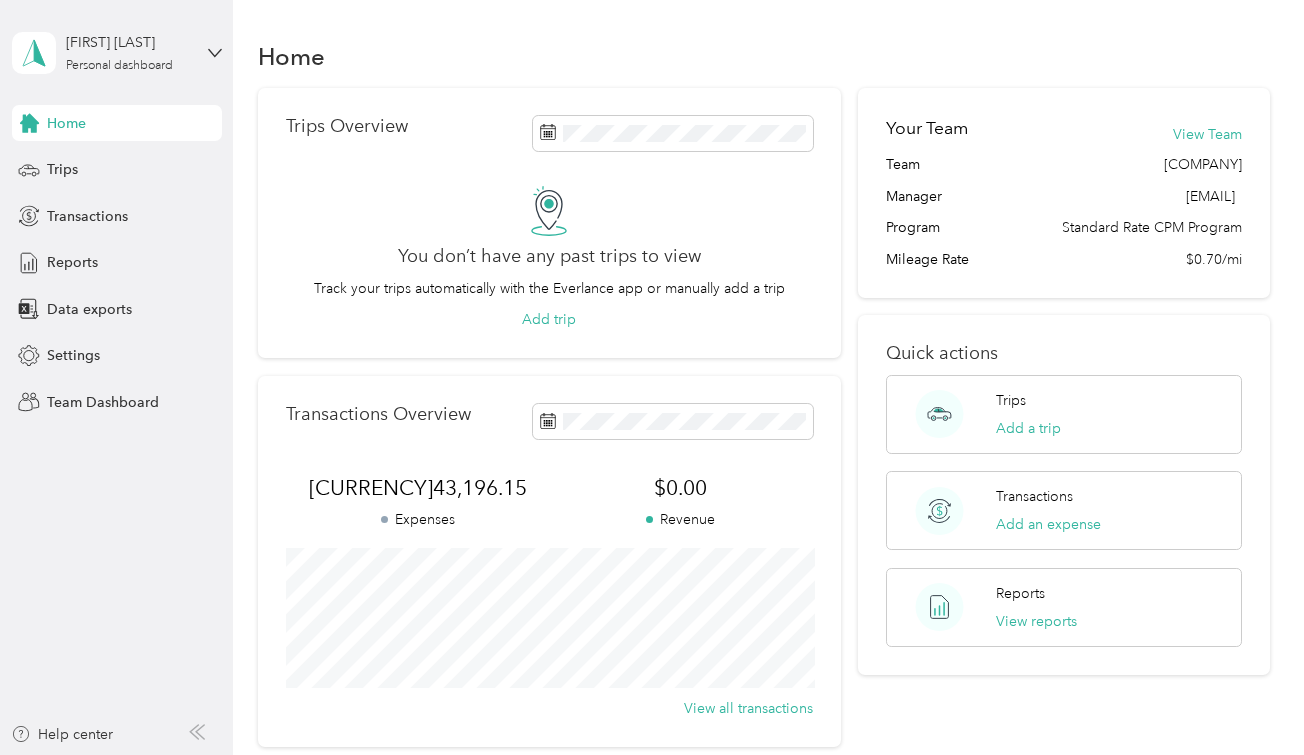 click on "Team dashboard" at bounding box center [164, 164] 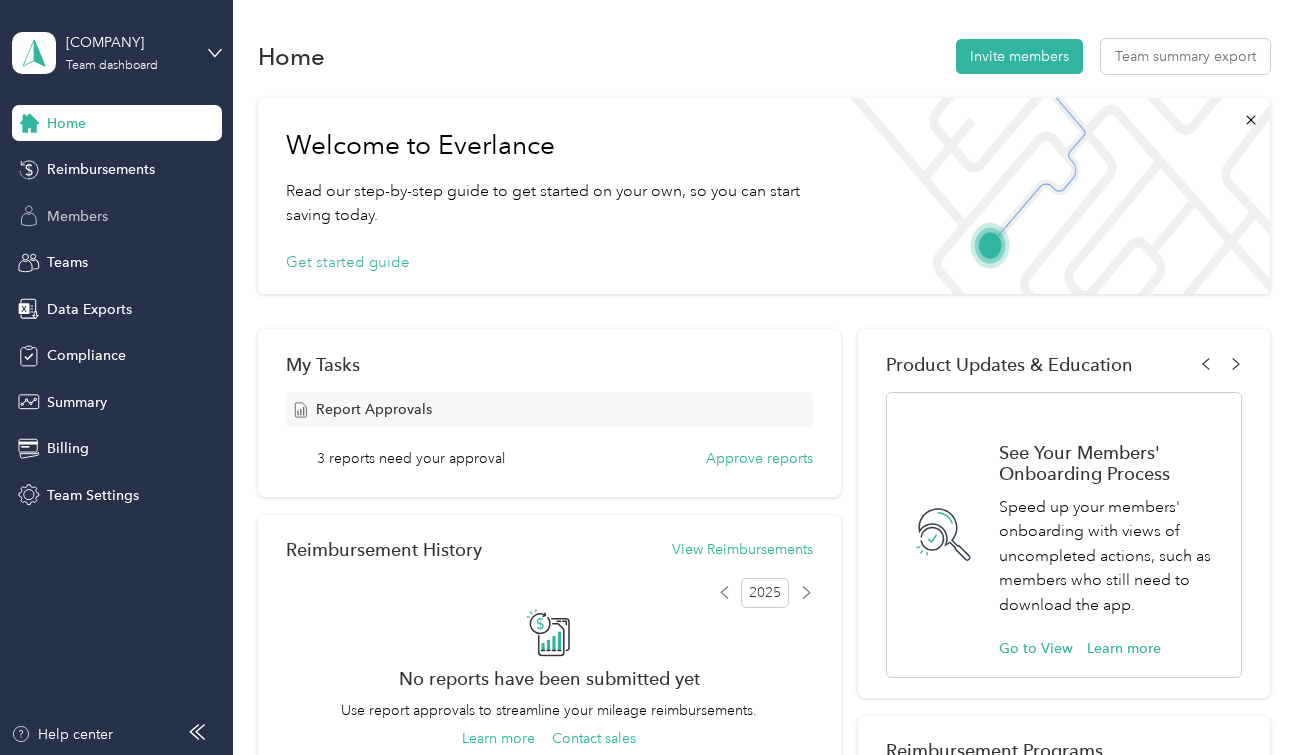 click on "Members" at bounding box center [117, 216] 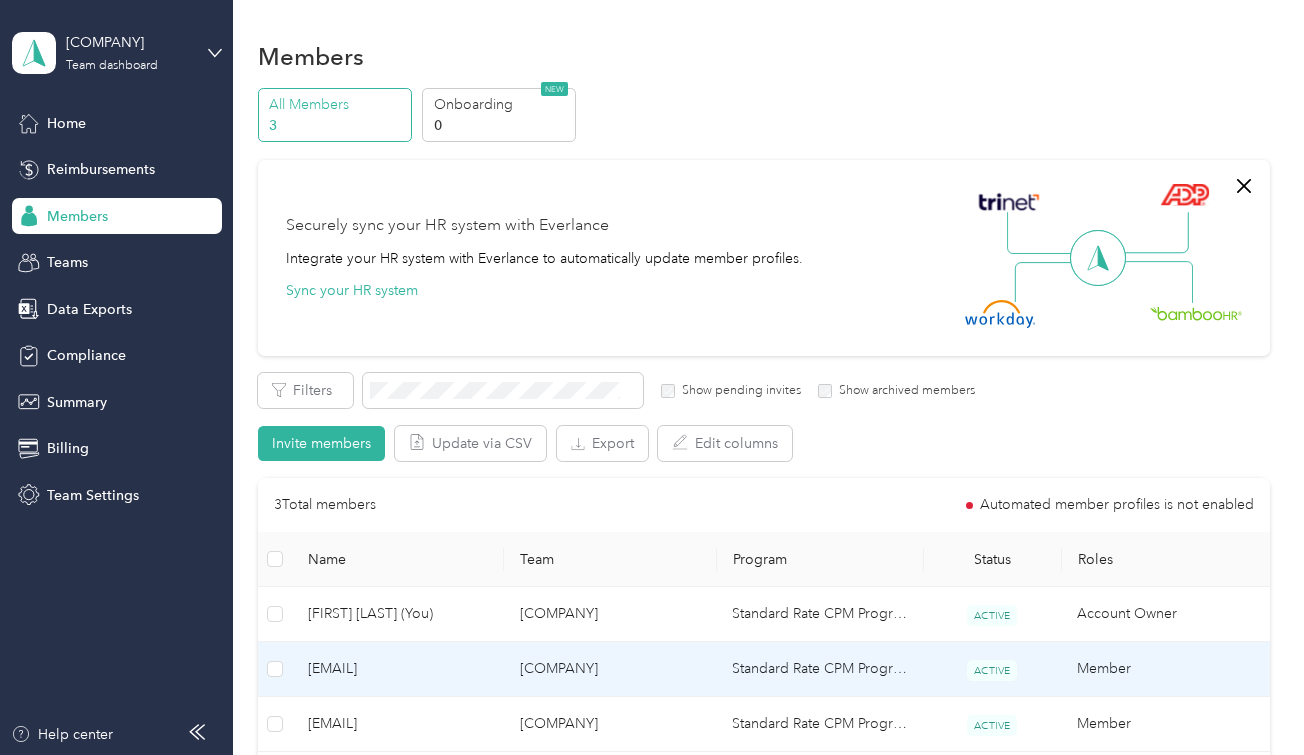 scroll, scrollTop: 52, scrollLeft: 0, axis: vertical 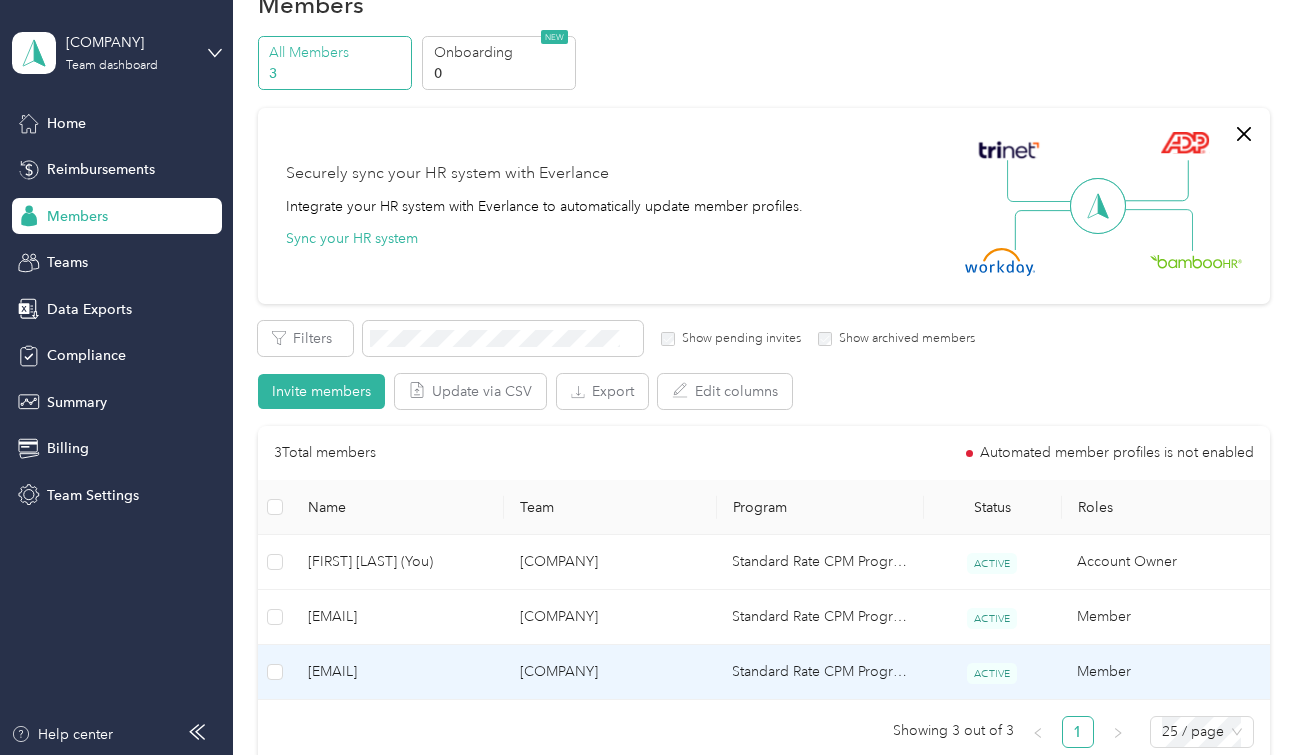click on "[EMAIL]" at bounding box center (398, 672) 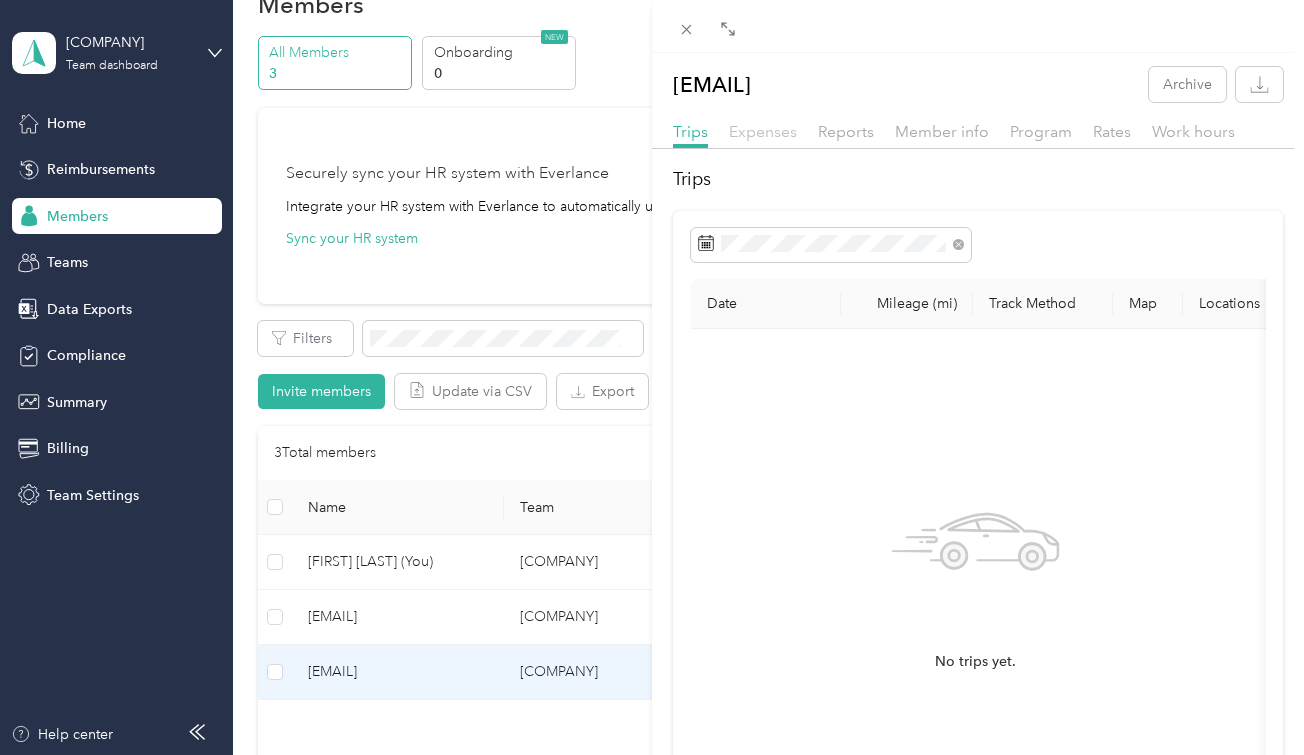click on "Expenses" at bounding box center (763, 131) 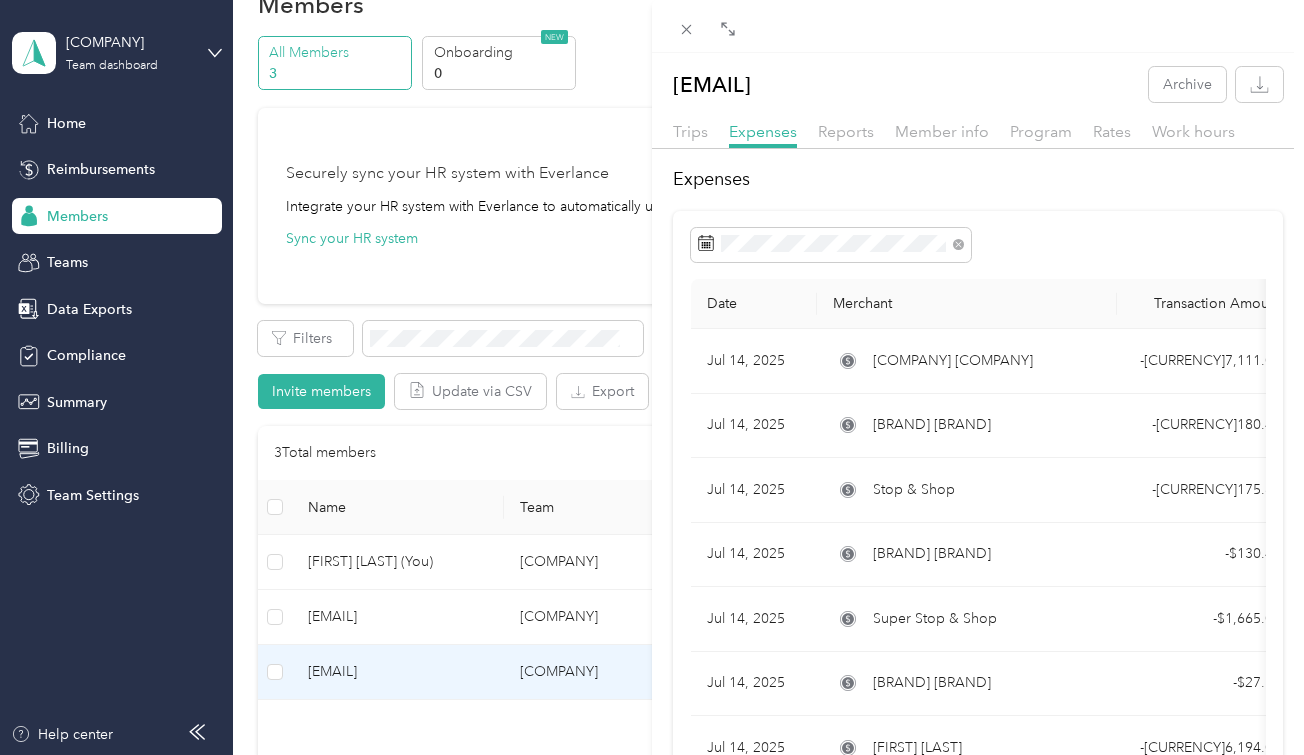 scroll, scrollTop: 0, scrollLeft: 0, axis: both 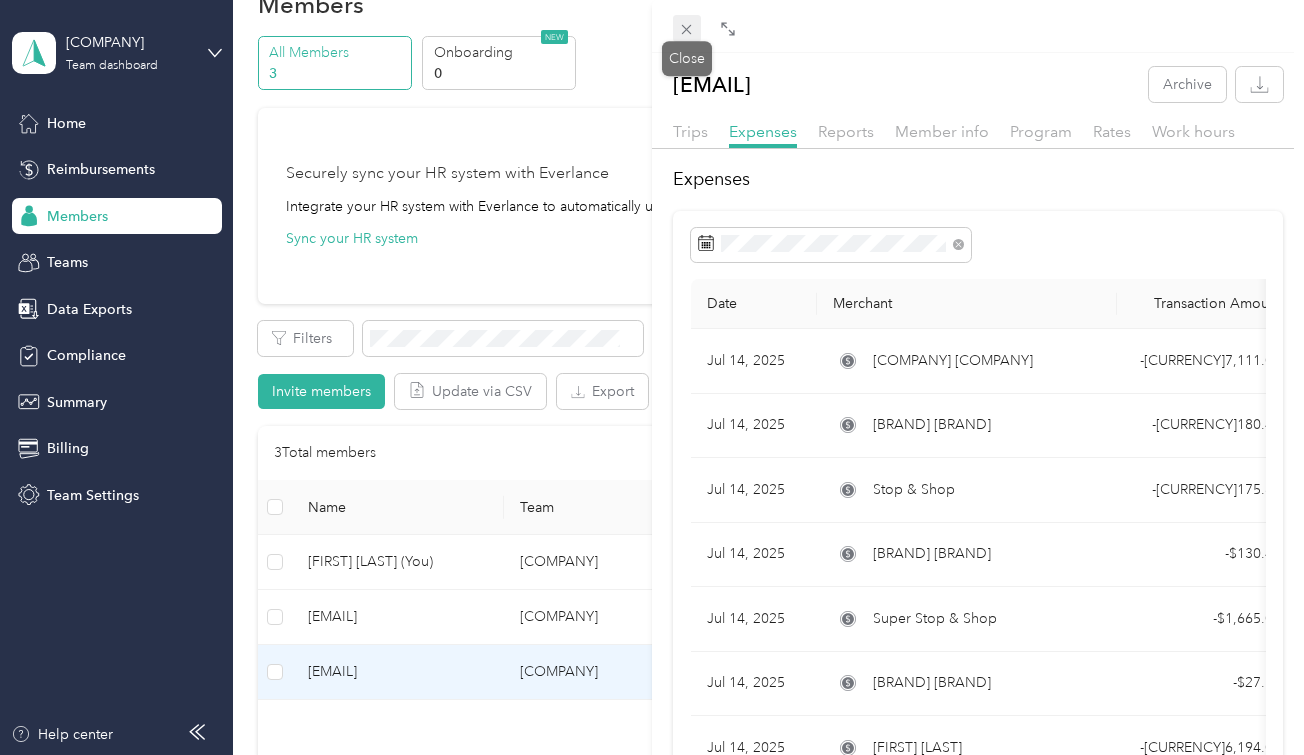 click 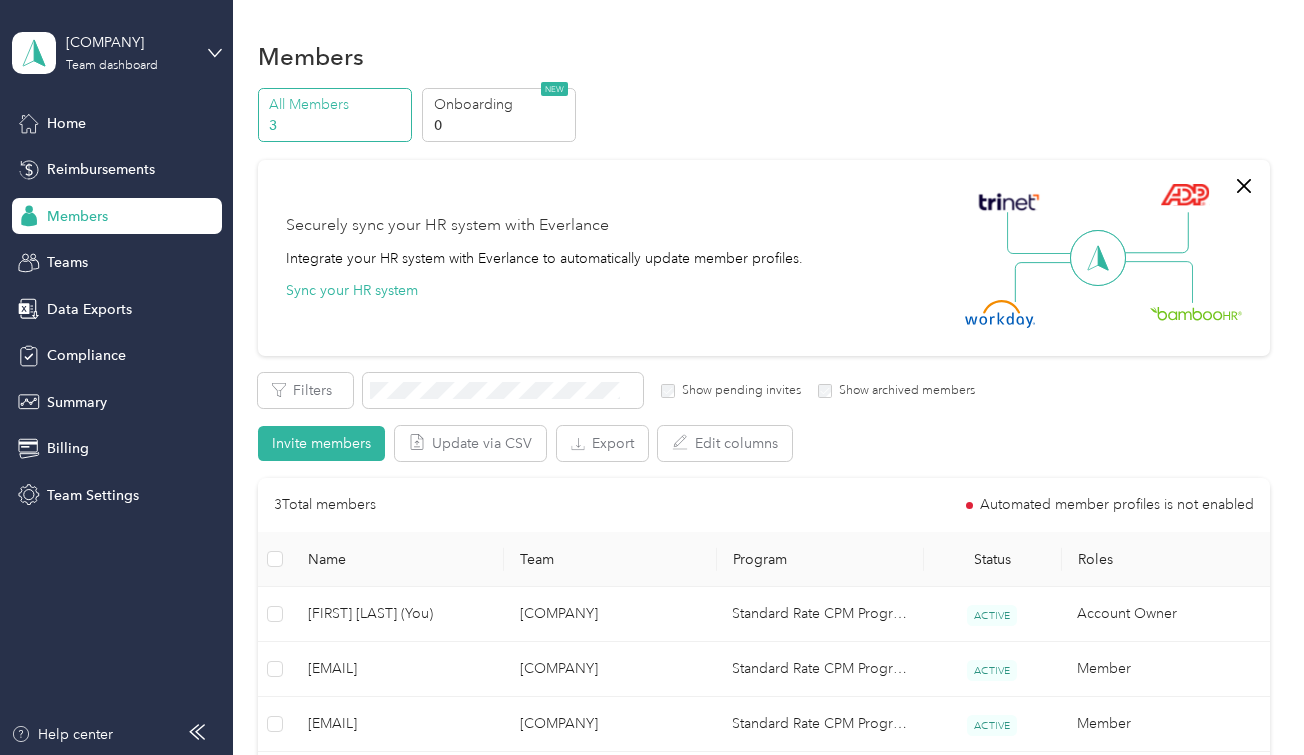 scroll, scrollTop: 0, scrollLeft: 0, axis: both 